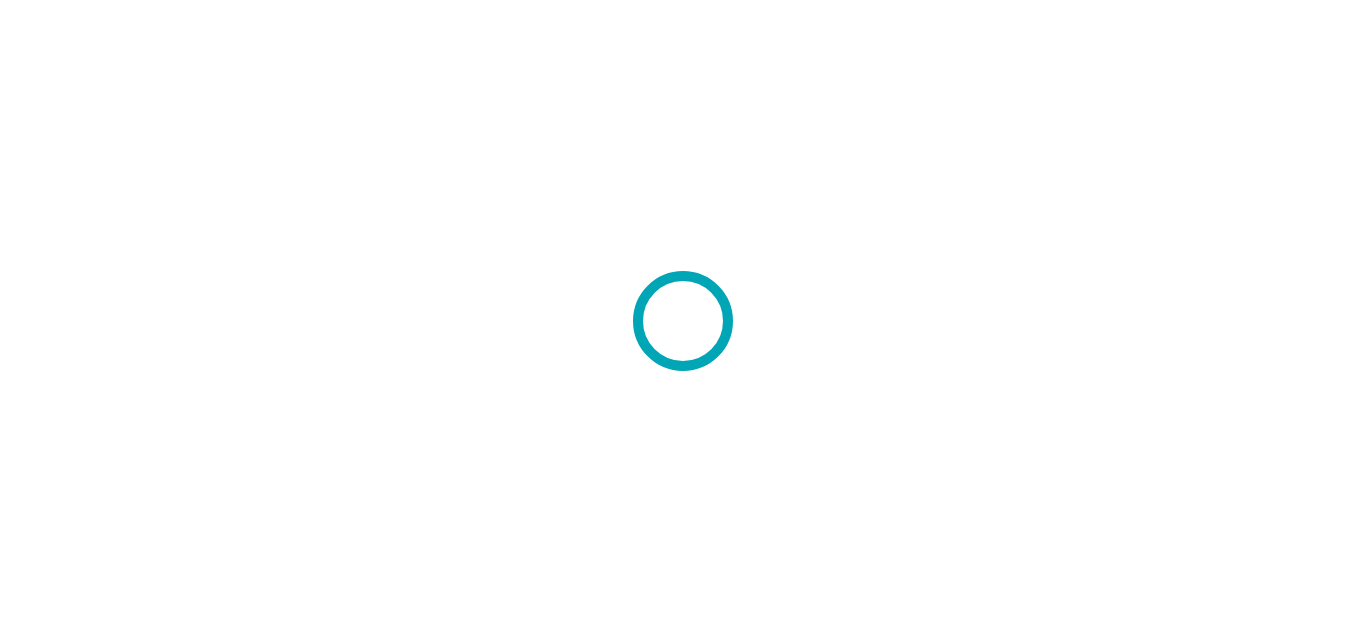 scroll, scrollTop: 0, scrollLeft: 0, axis: both 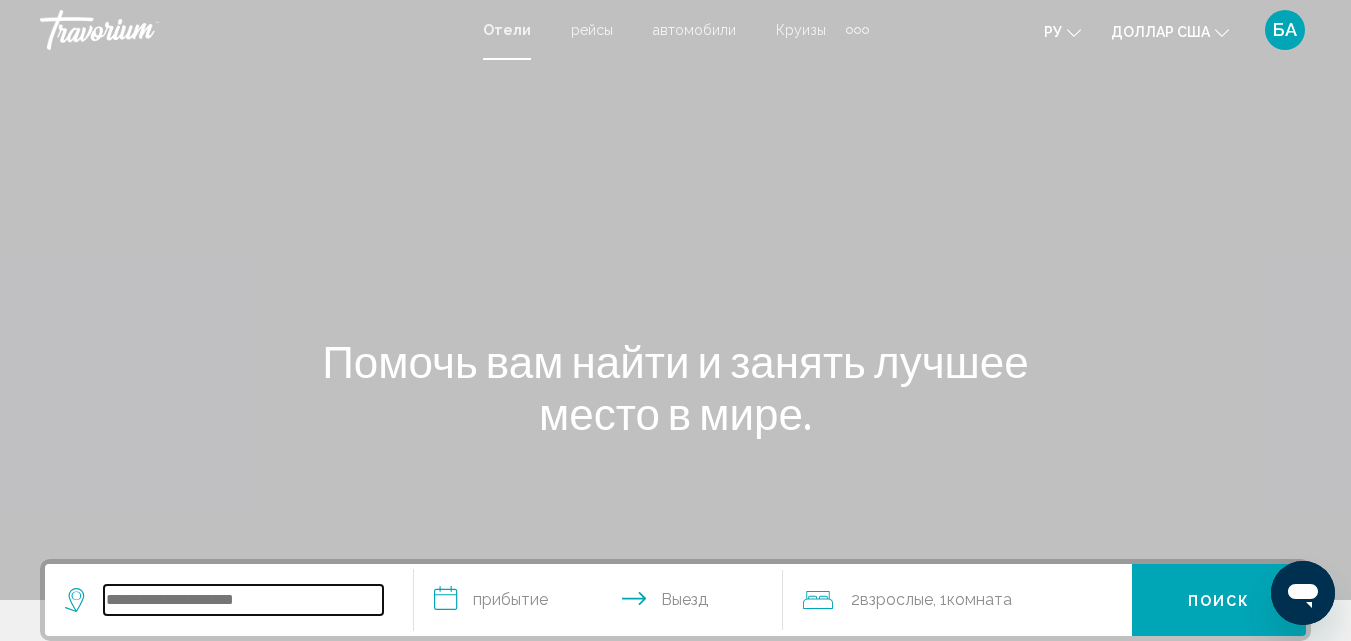click at bounding box center (243, 600) 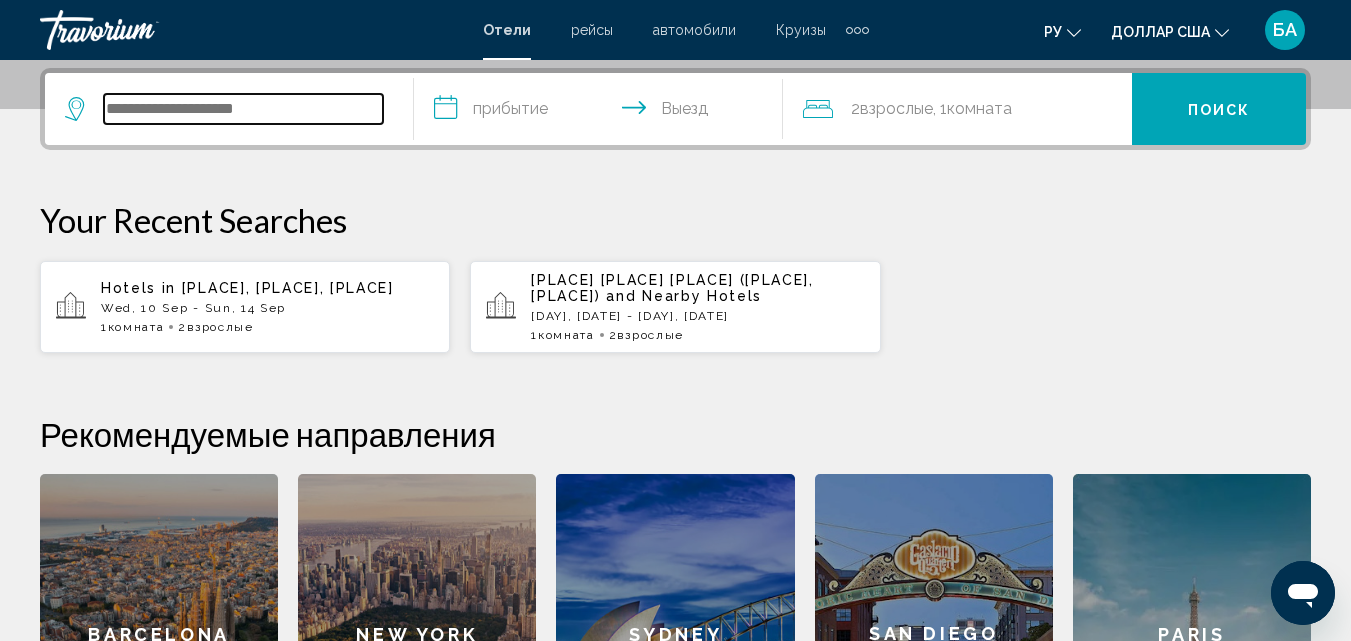 scroll, scrollTop: 494, scrollLeft: 0, axis: vertical 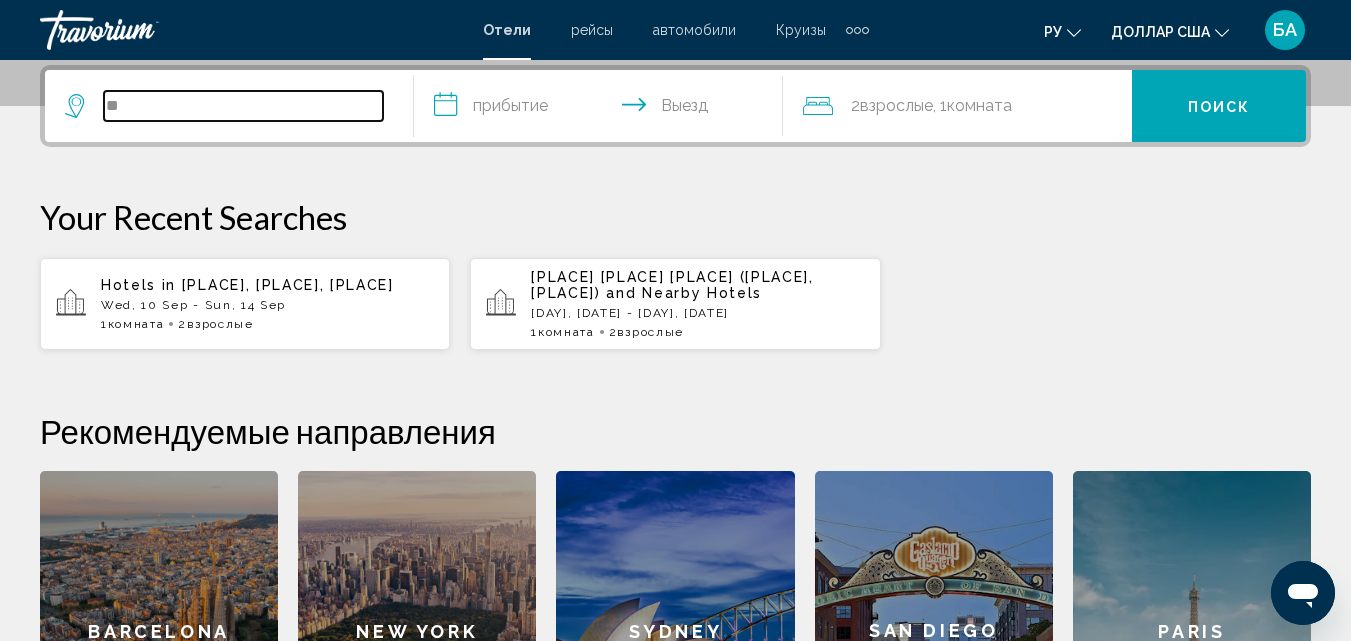 type on "*" 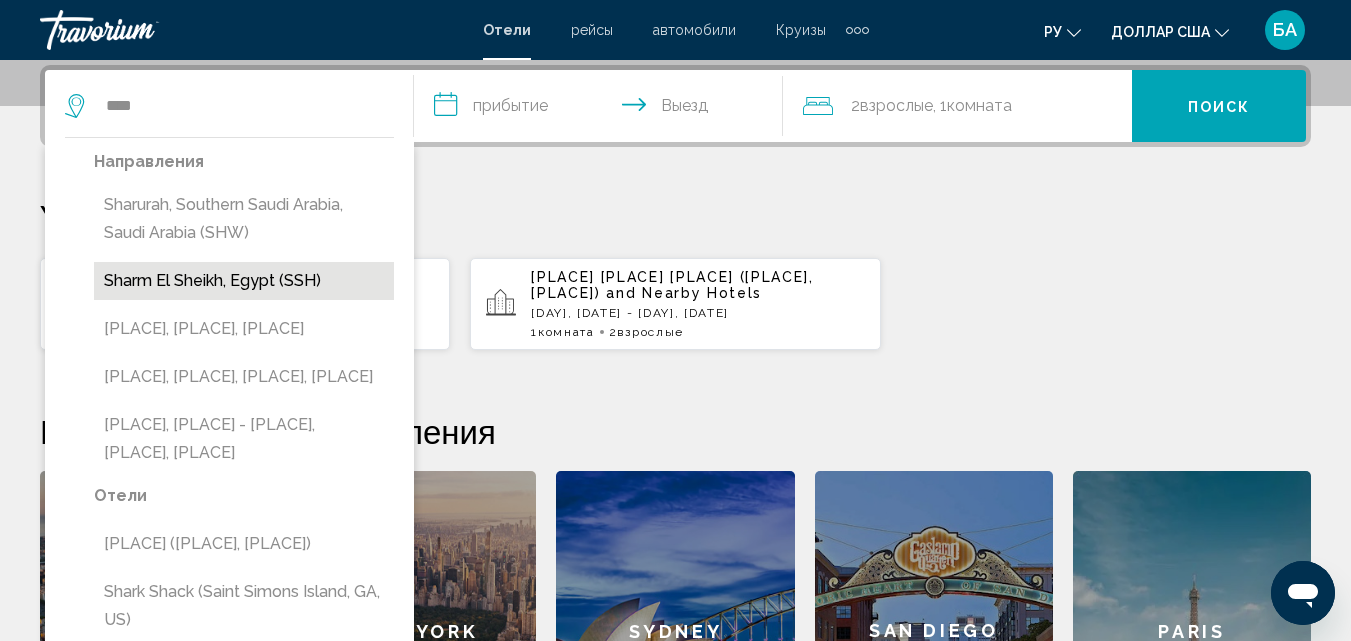 click on "Sharm El Sheikh, Egypt (SSH)" at bounding box center [244, 281] 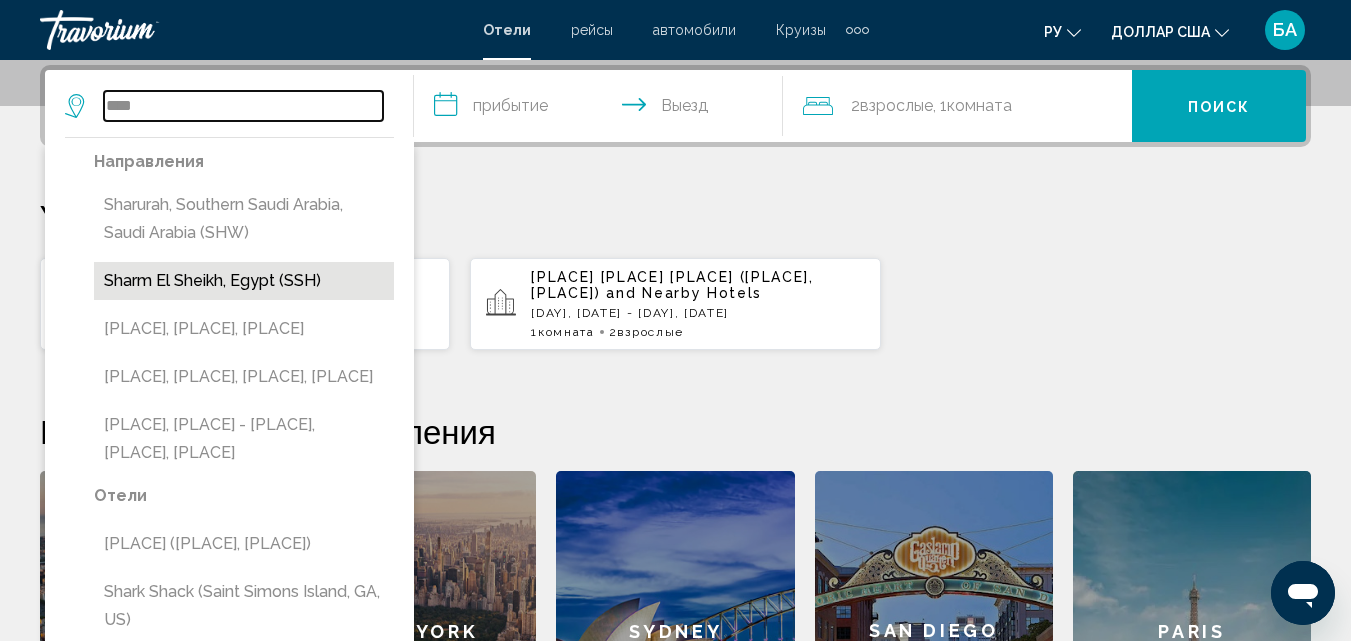 type on "**********" 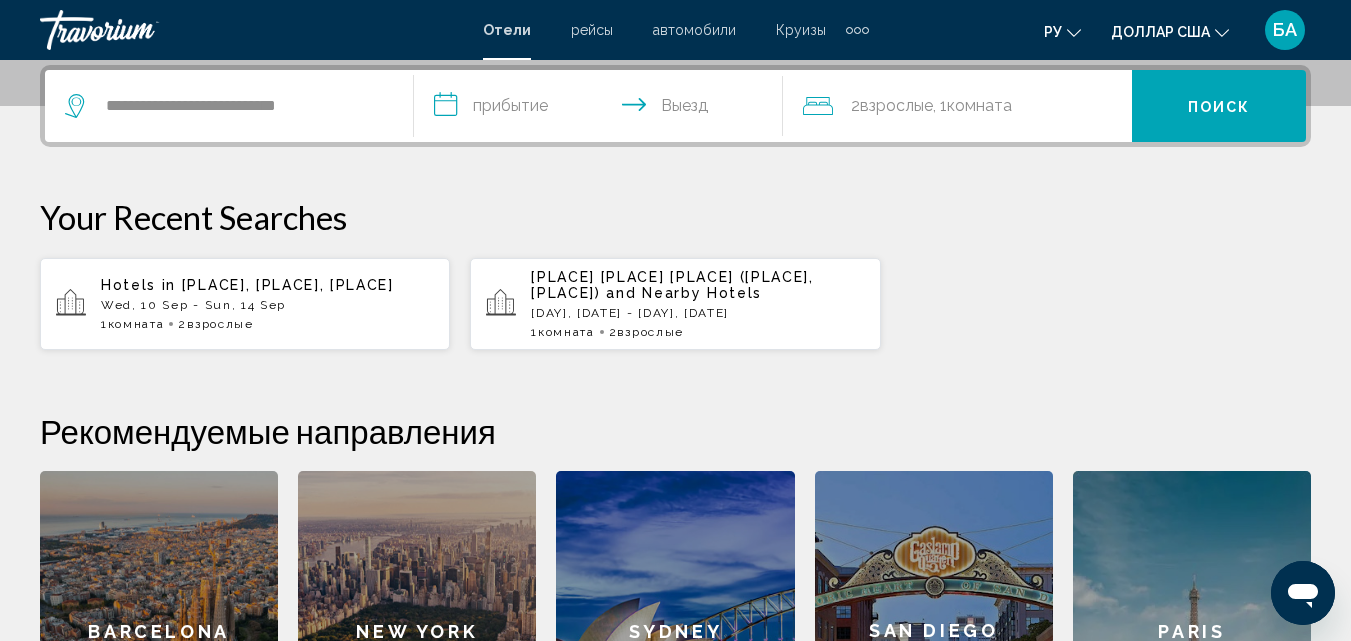 click on "**********" at bounding box center (602, 109) 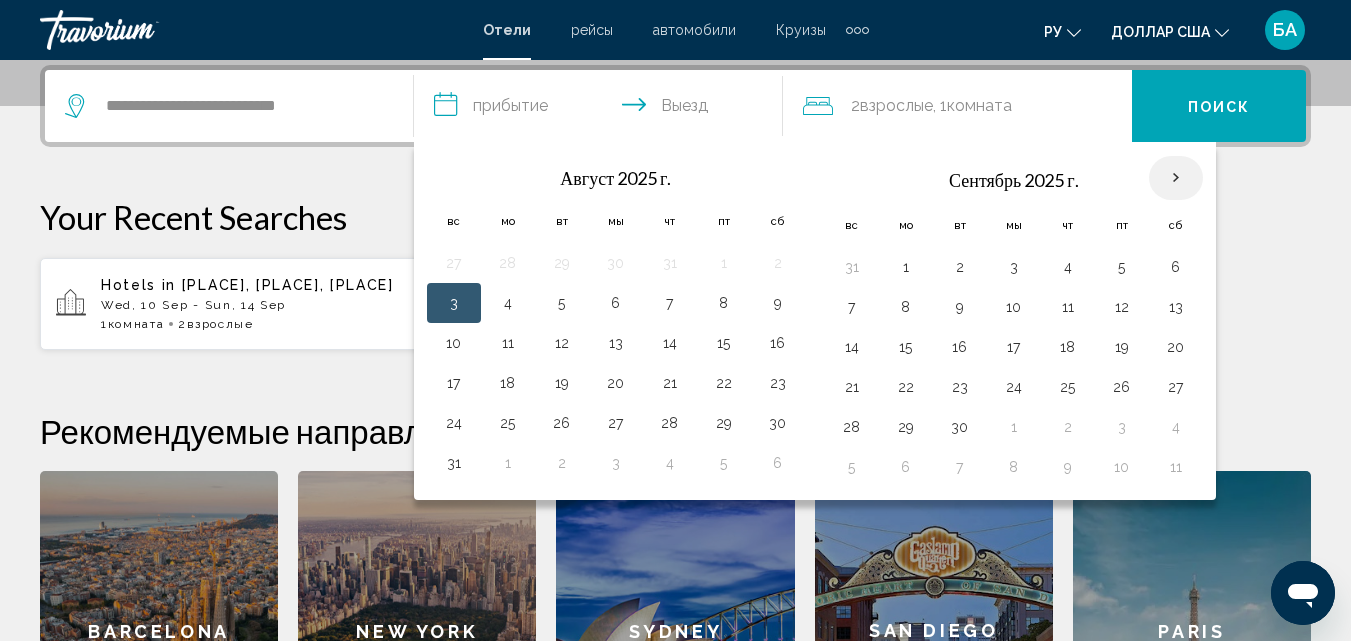 click at bounding box center (1176, 178) 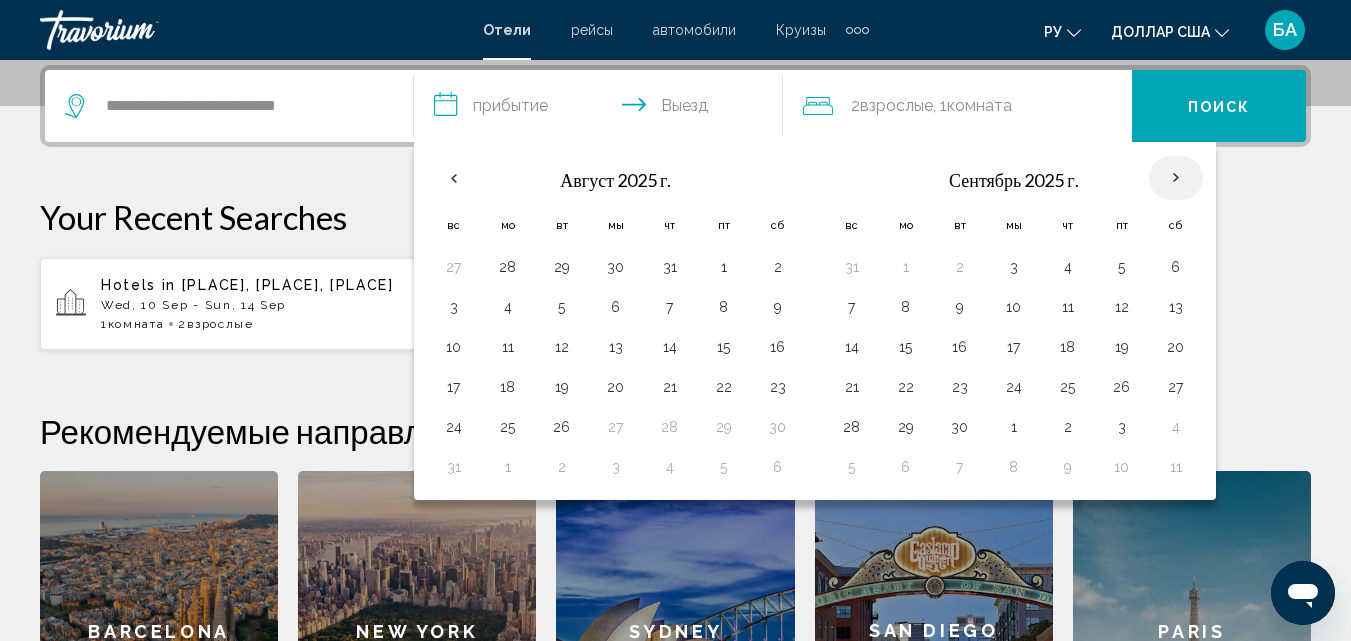 click at bounding box center [1176, 178] 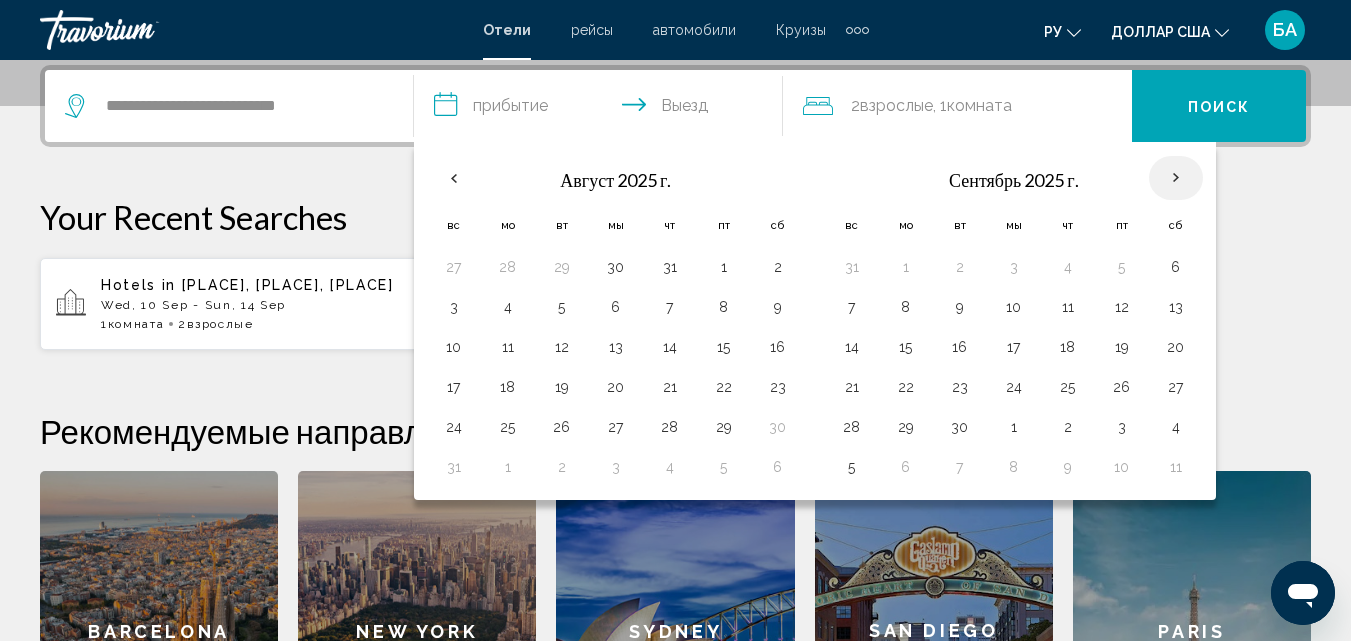 click at bounding box center [1176, 178] 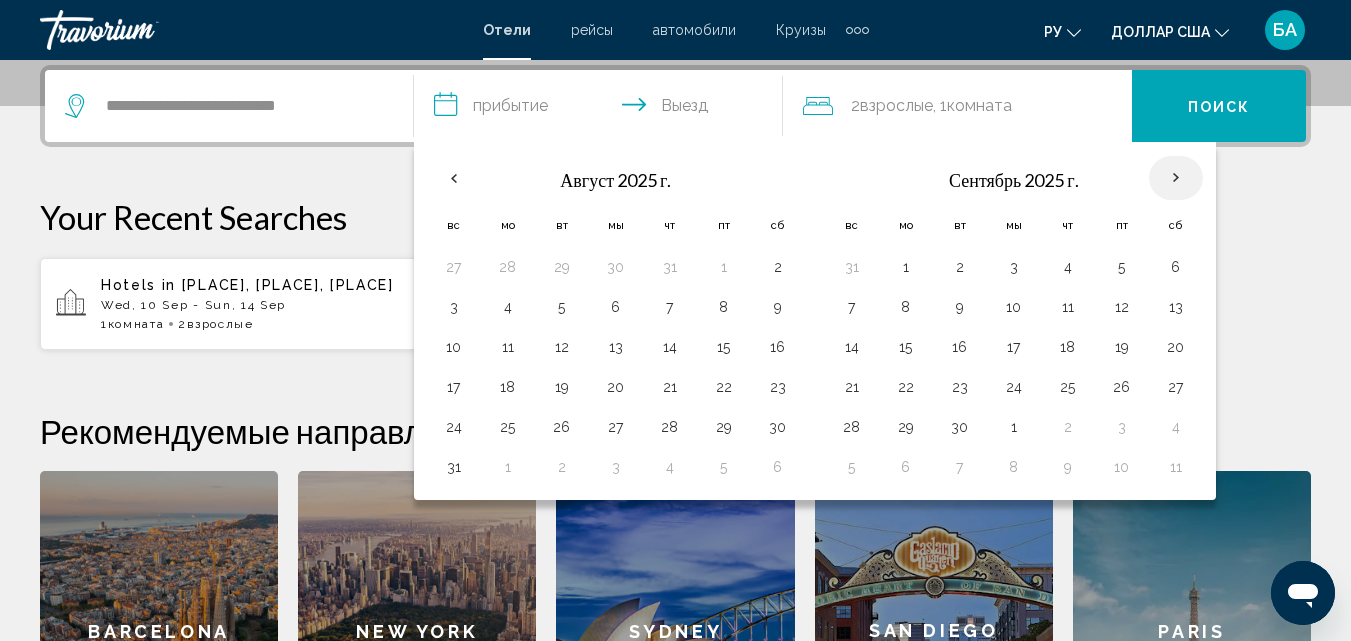 click at bounding box center (1176, 178) 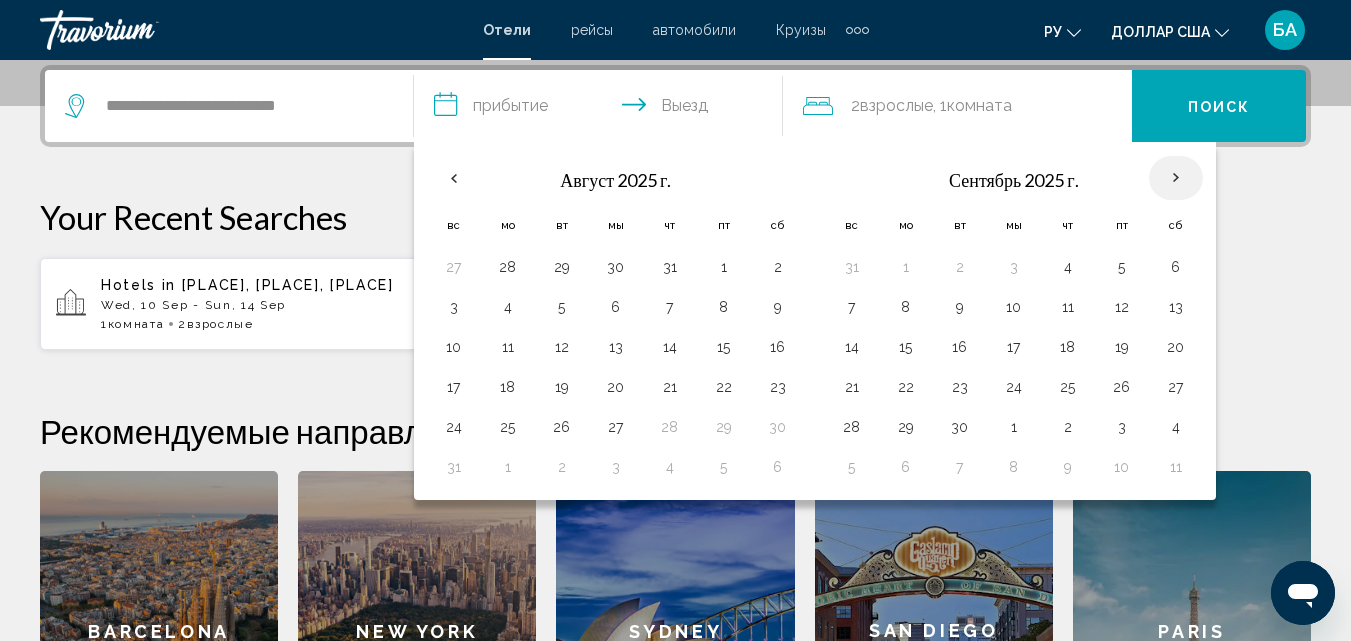 click at bounding box center (1176, 178) 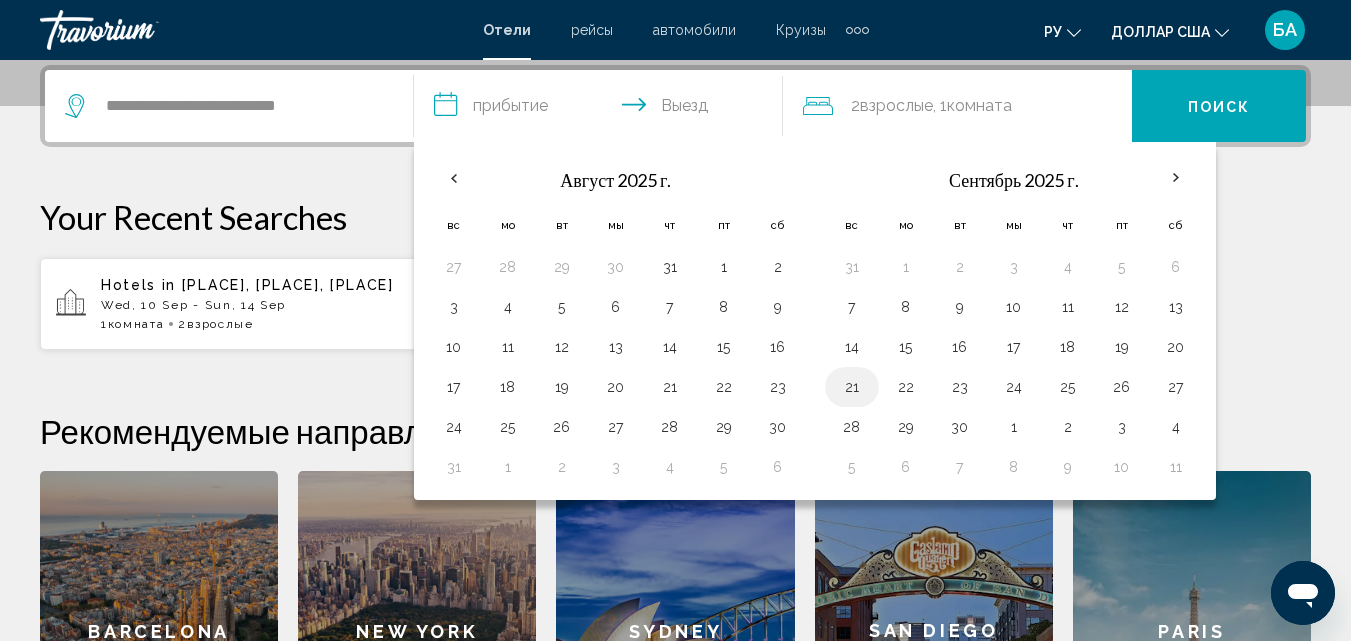 click on "21" at bounding box center (852, 387) 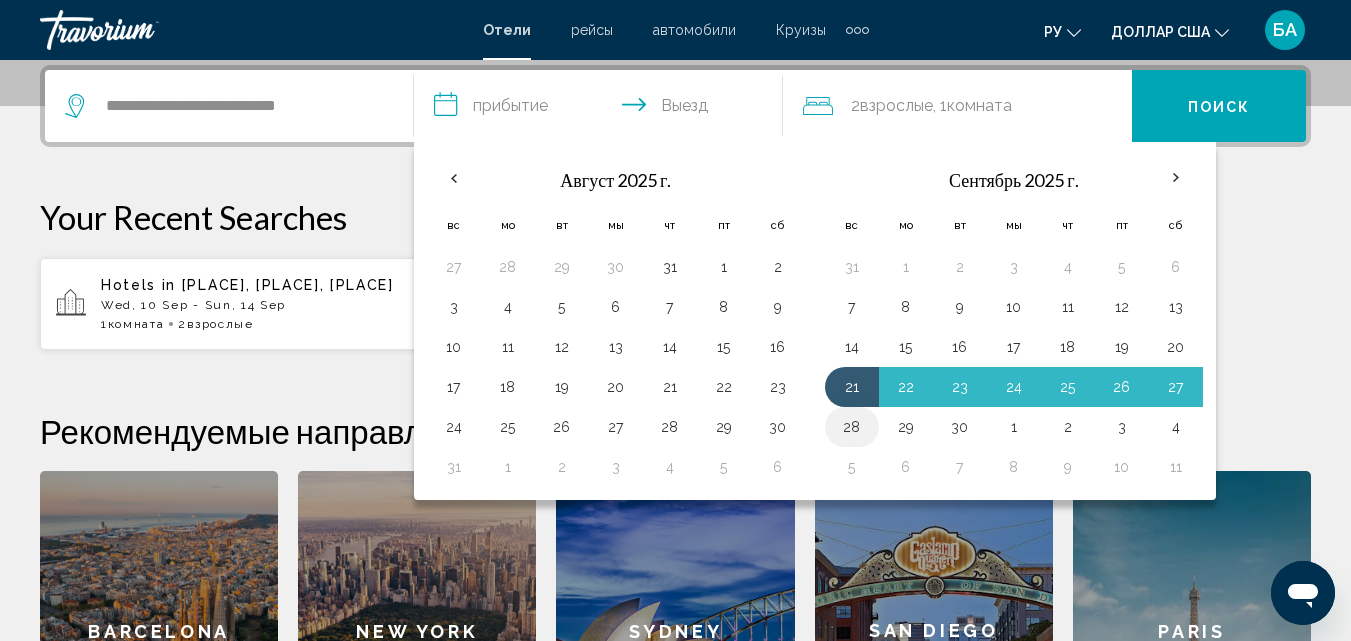 click on "28" at bounding box center [852, 427] 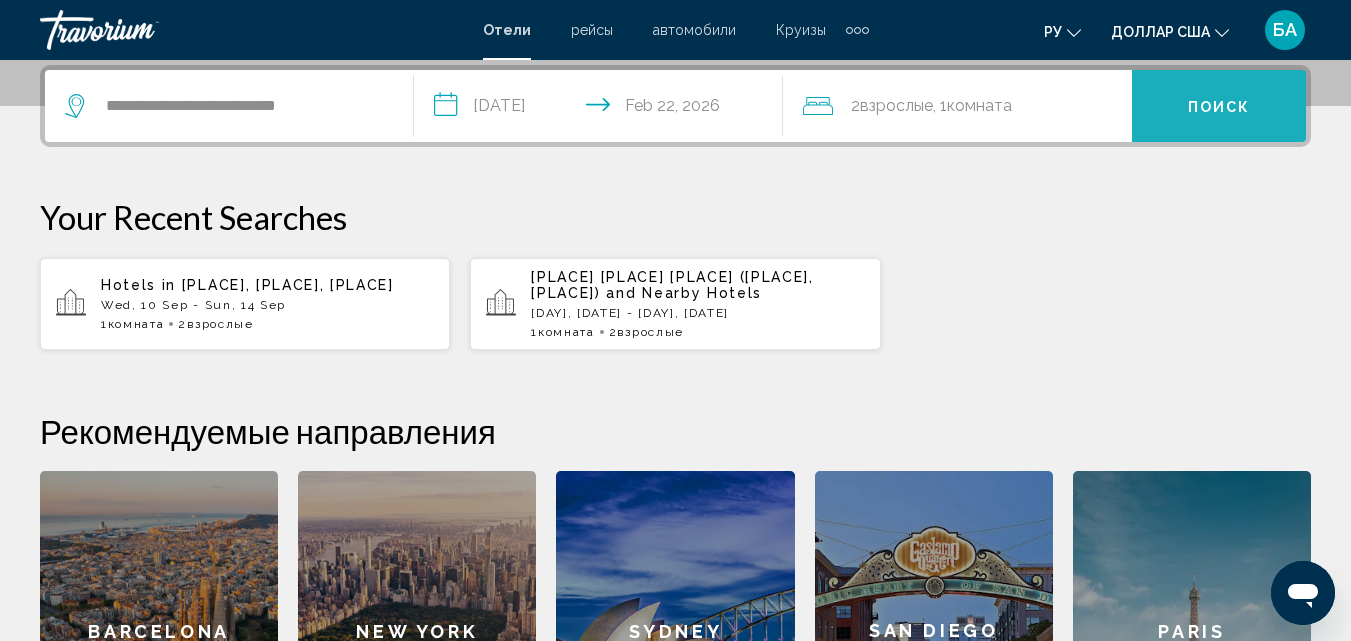 click on "Поиск" at bounding box center (1219, 107) 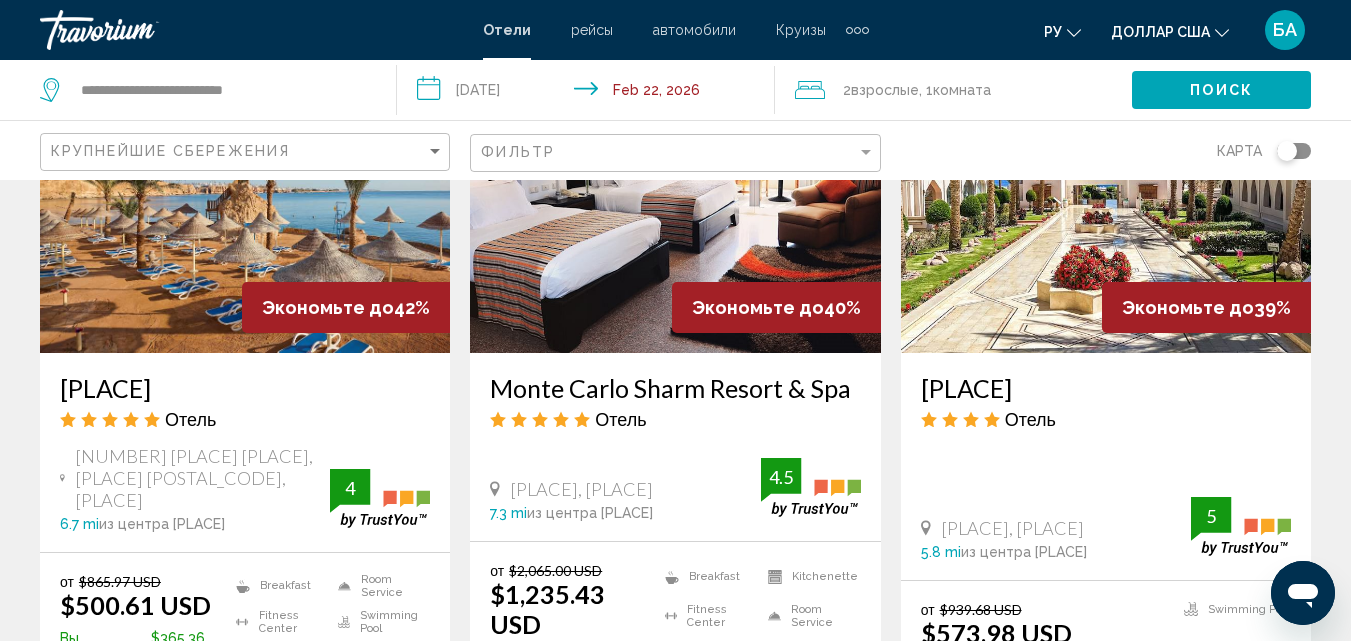scroll, scrollTop: 2520, scrollLeft: 0, axis: vertical 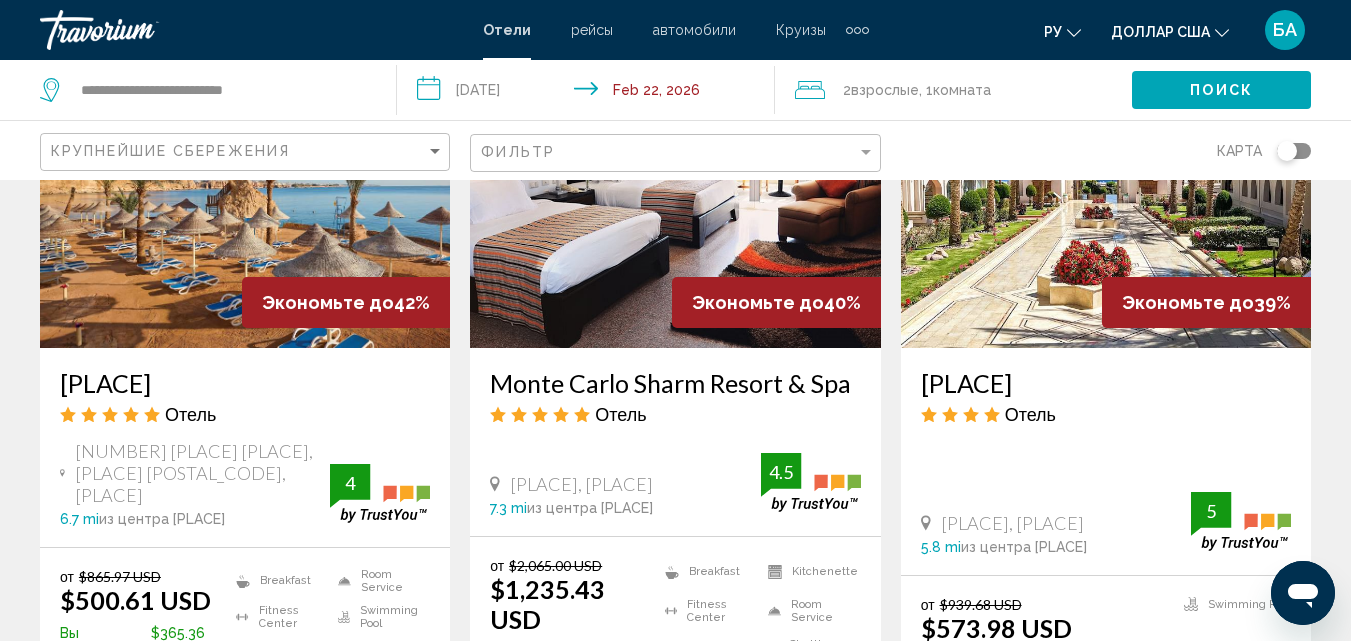 click on "[PLACE]" at bounding box center [245, 383] 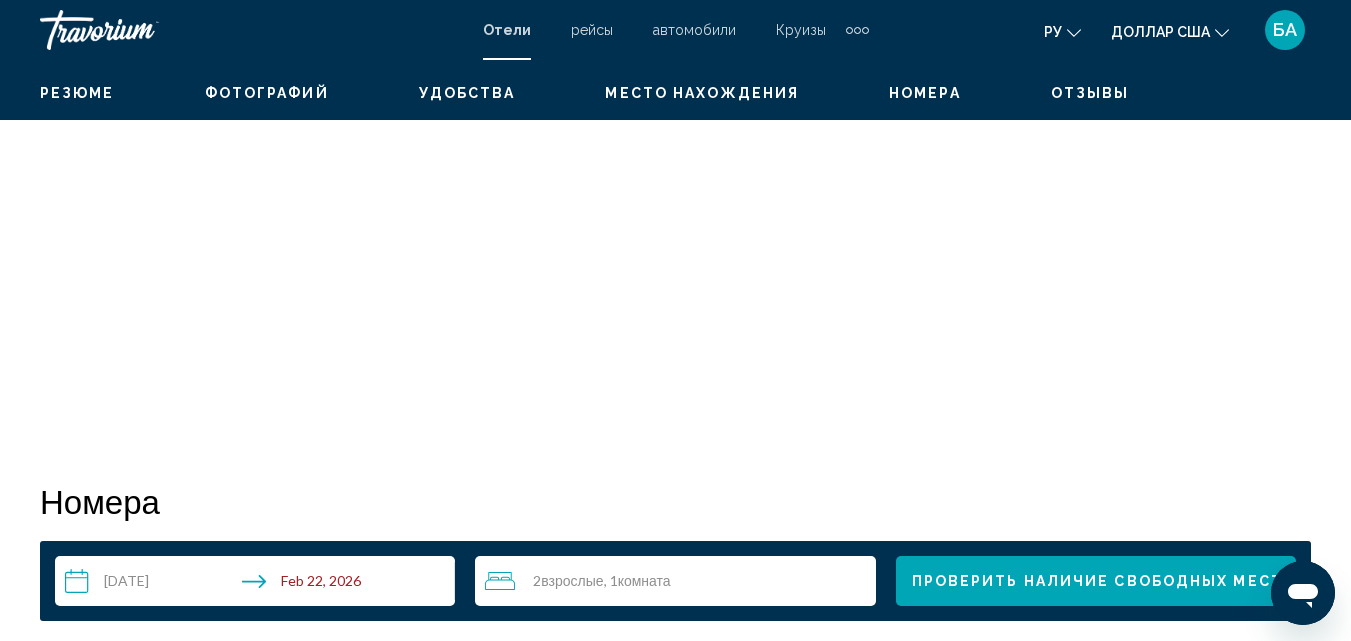 scroll, scrollTop: 214, scrollLeft: 0, axis: vertical 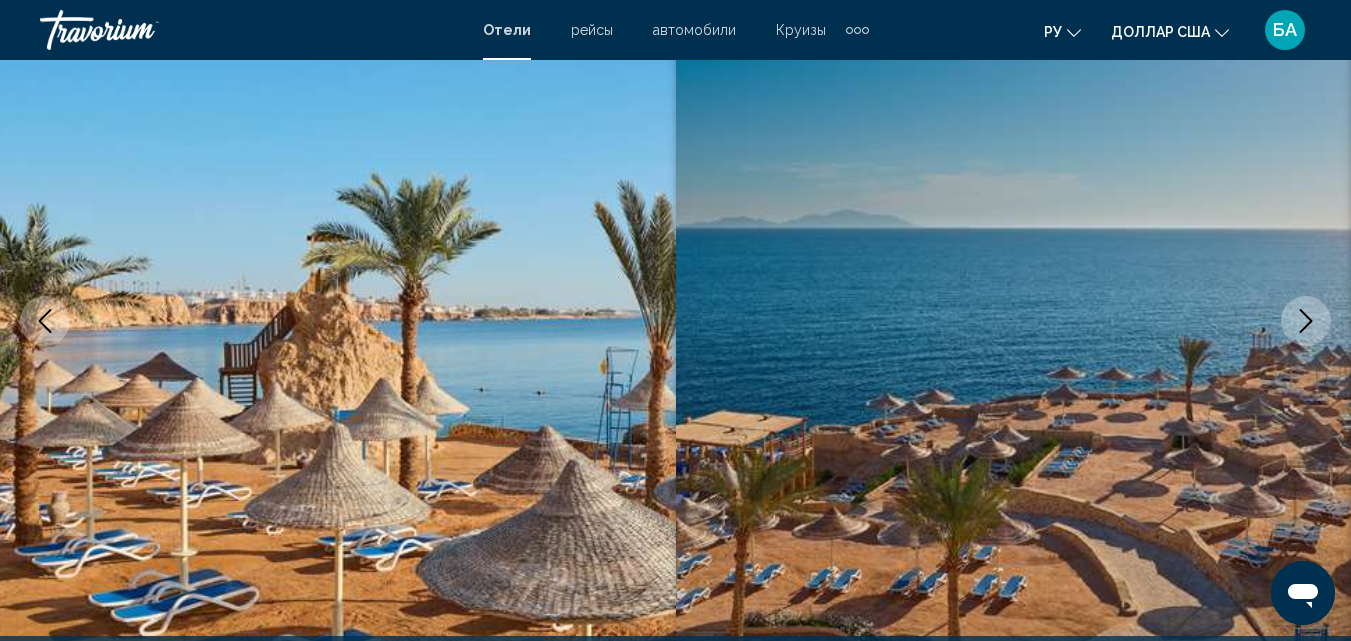click 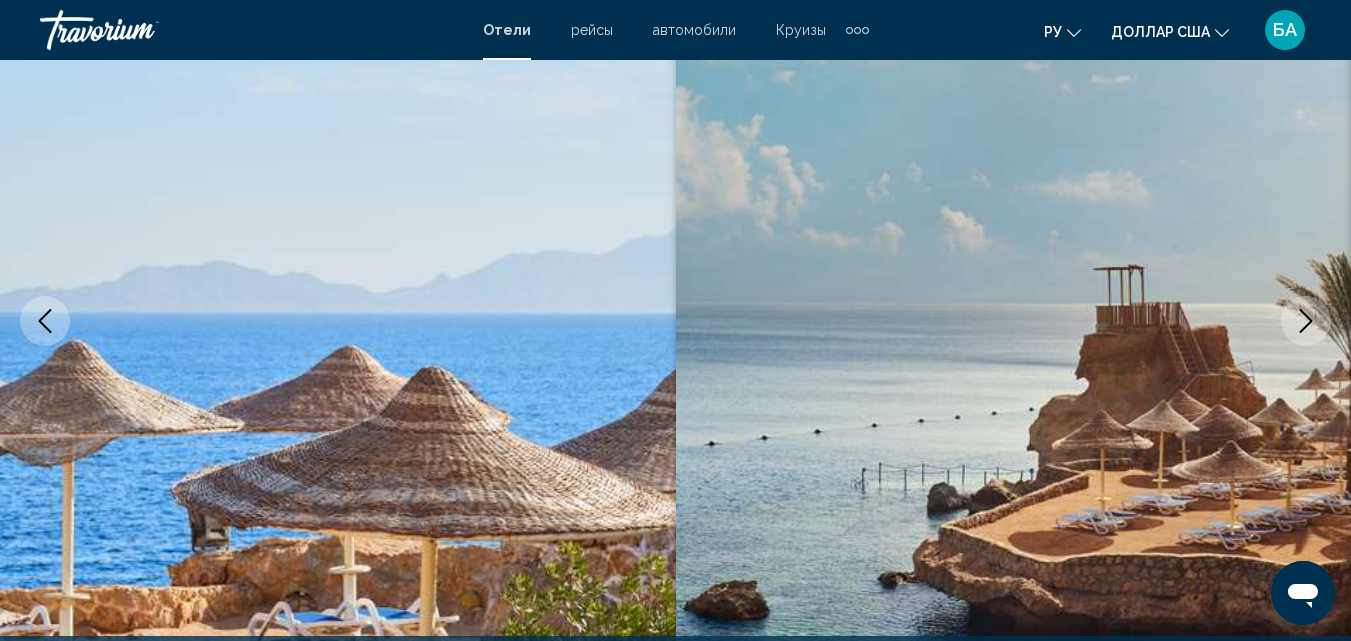 type 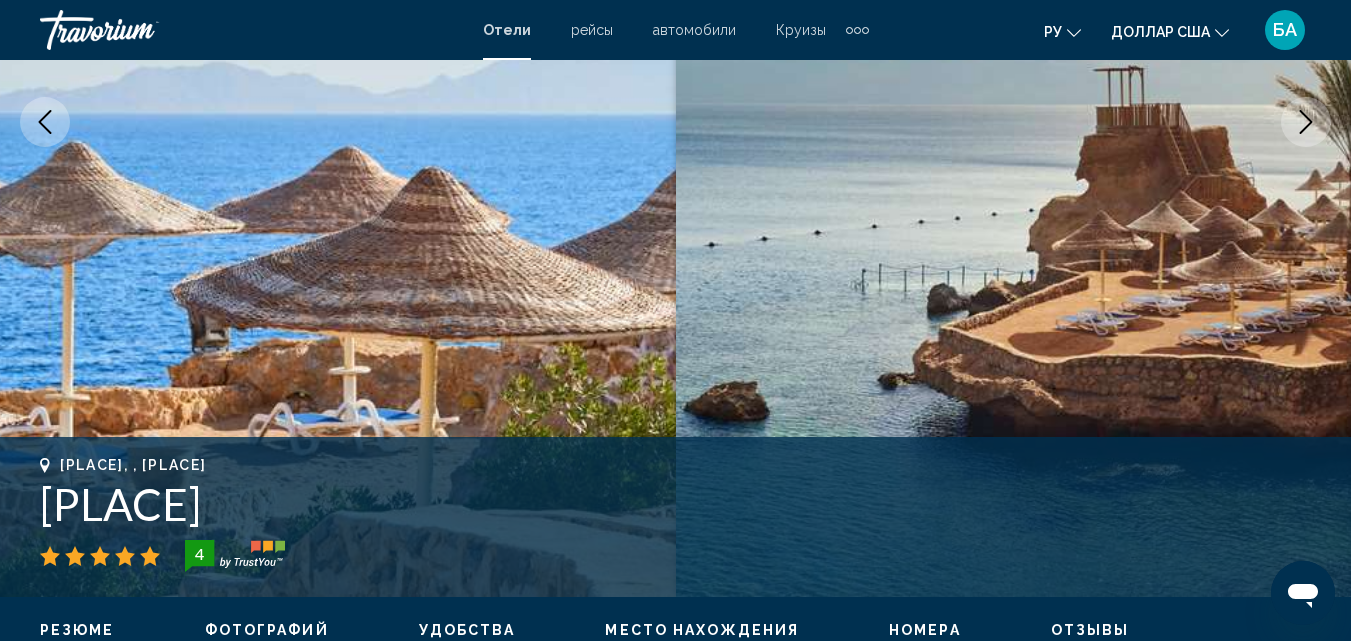 scroll, scrollTop: 374, scrollLeft: 0, axis: vertical 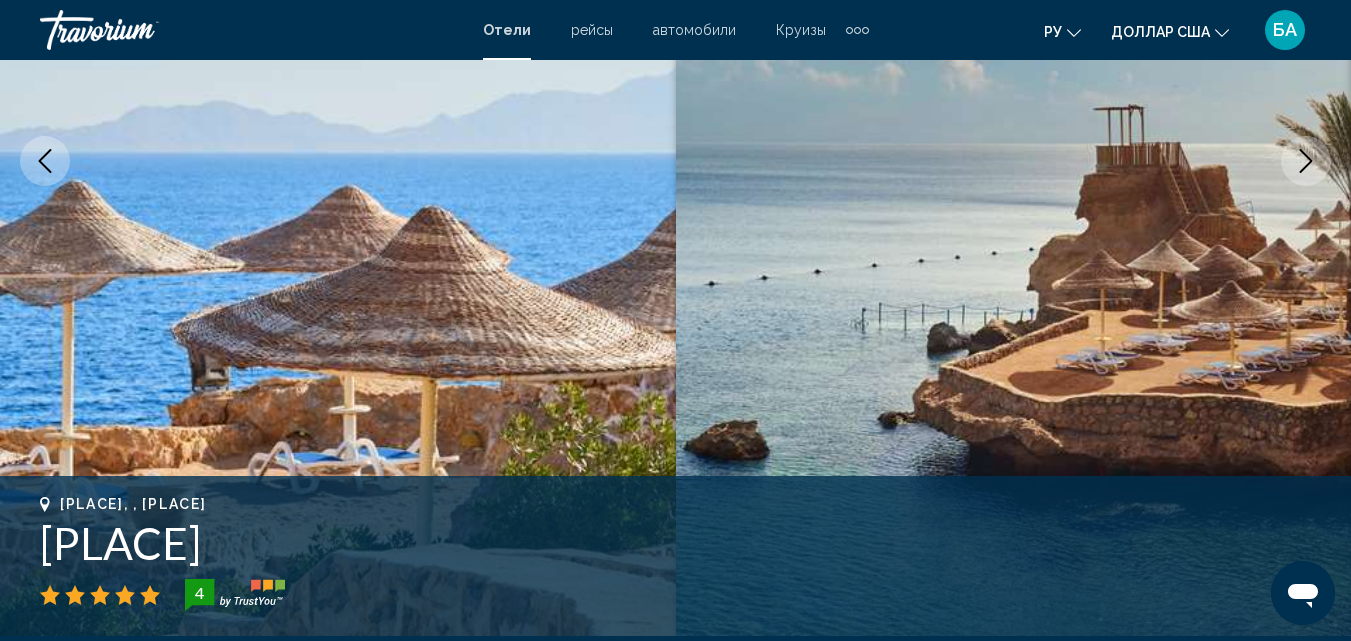drag, startPoint x: 196, startPoint y: 519, endPoint x: 271, endPoint y: 518, distance: 75.00667 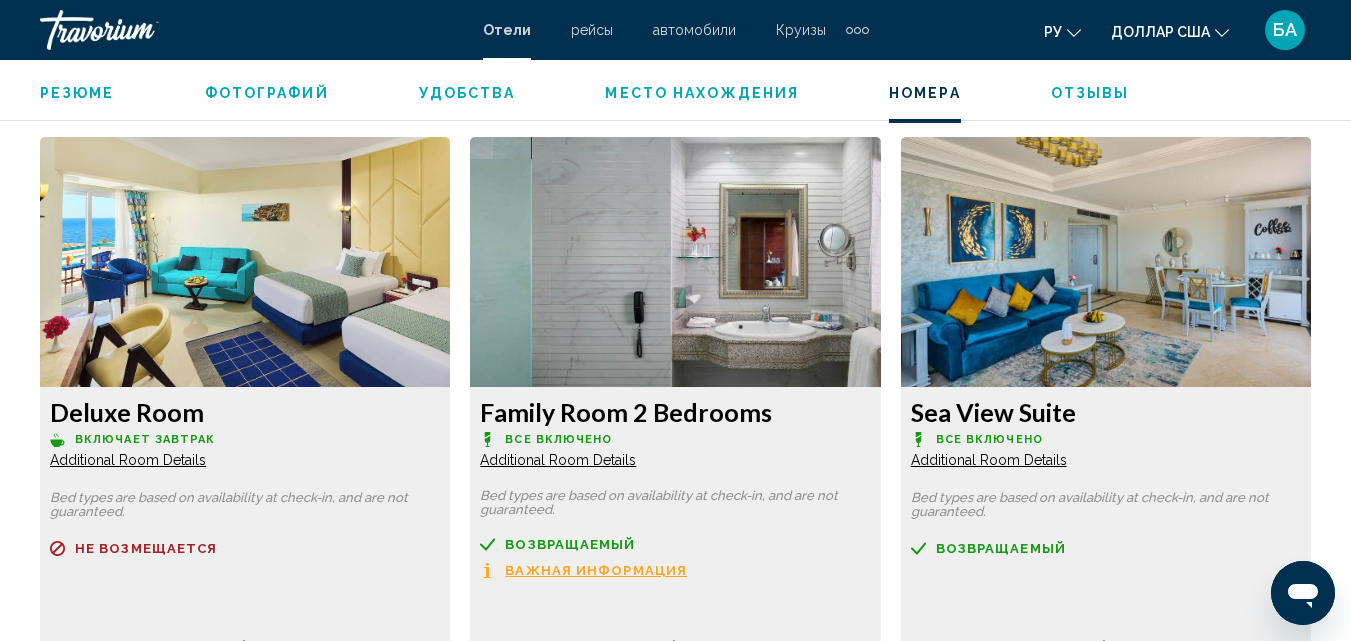 scroll, scrollTop: 6774, scrollLeft: 0, axis: vertical 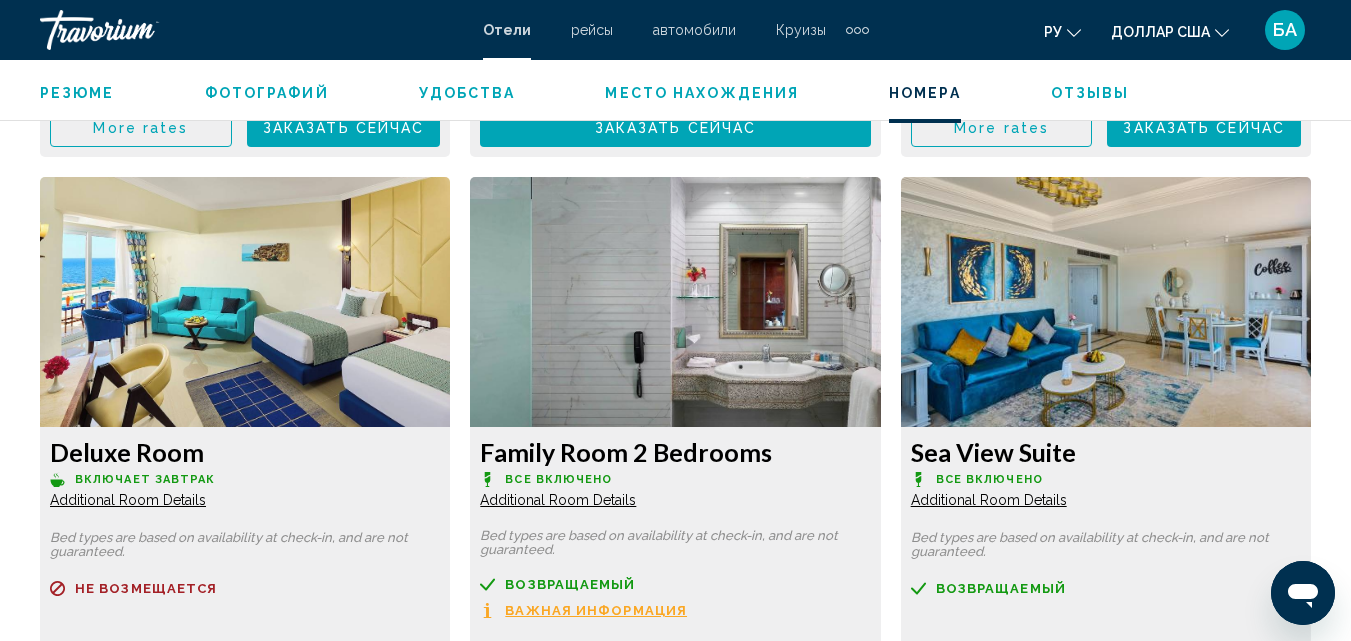 click at bounding box center (245, -3467) 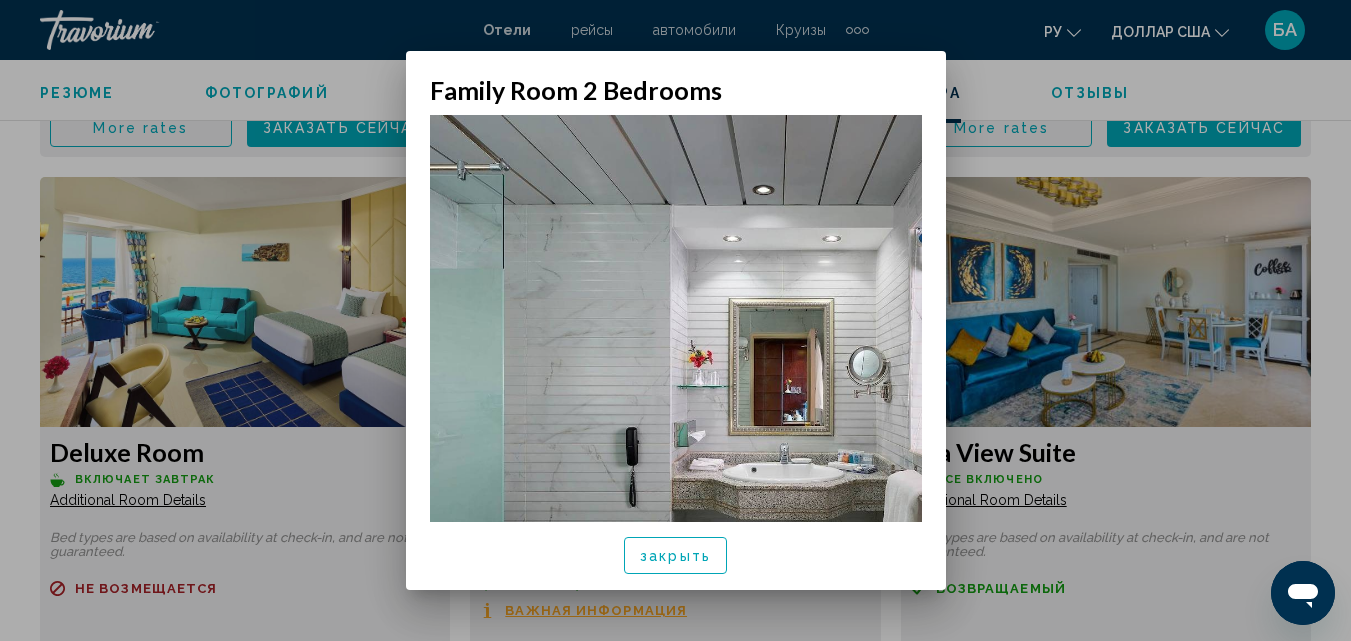 scroll, scrollTop: 0, scrollLeft: 0, axis: both 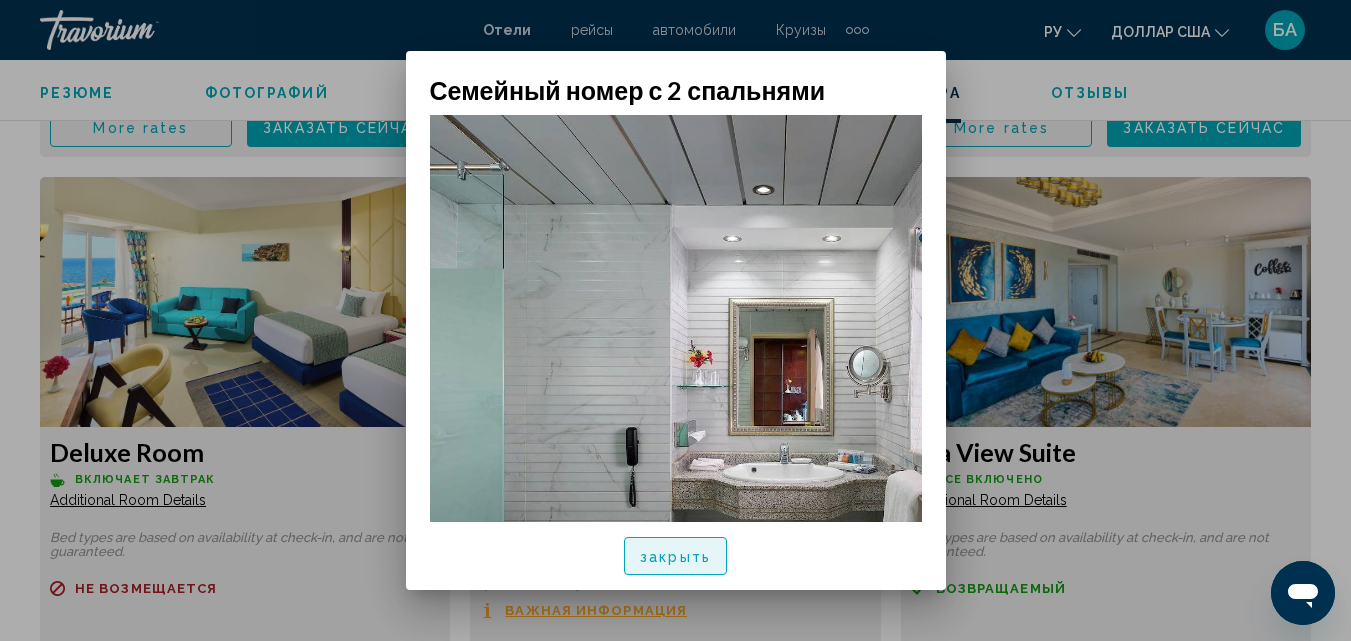 click on "закрыть" at bounding box center (675, 556) 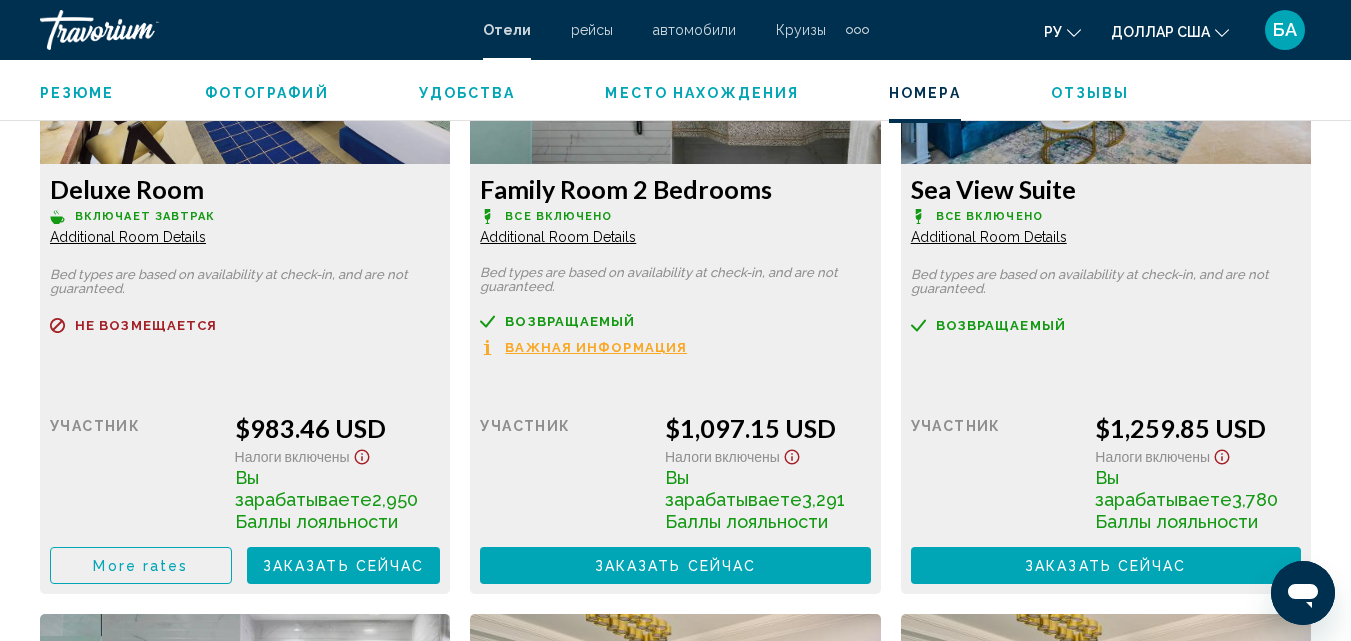 scroll, scrollTop: 7054, scrollLeft: 0, axis: vertical 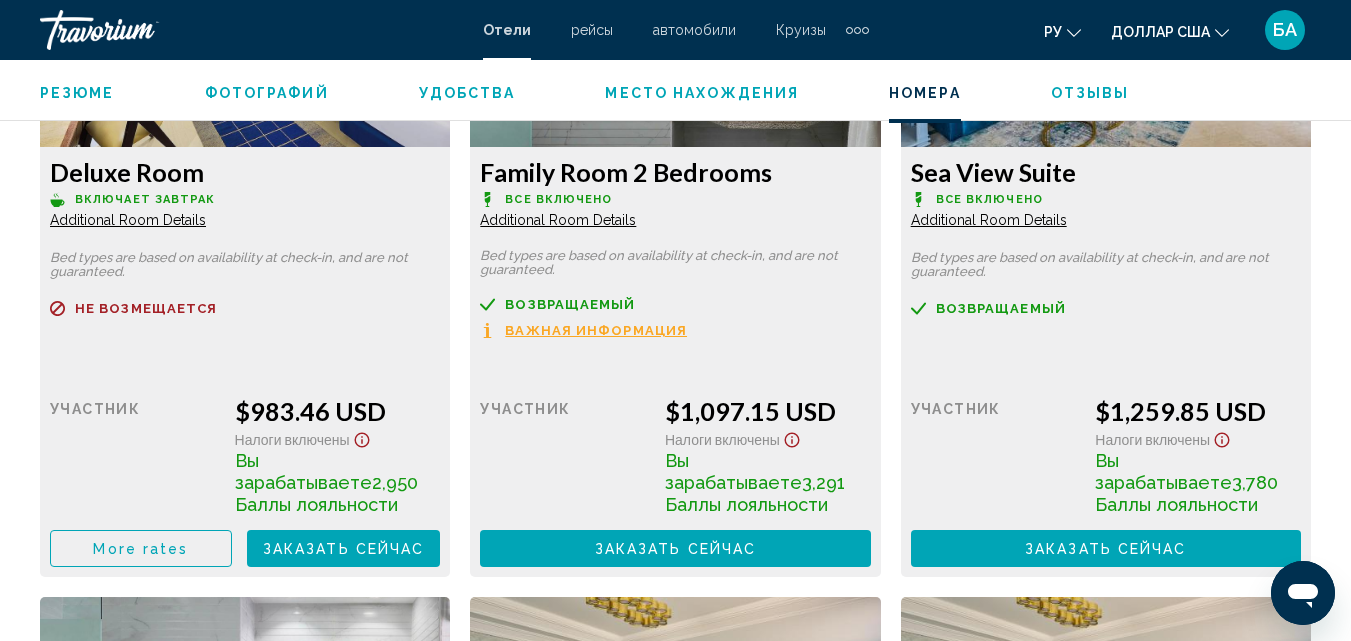 click on "Заказать сейчас" at bounding box center (344, -3183) 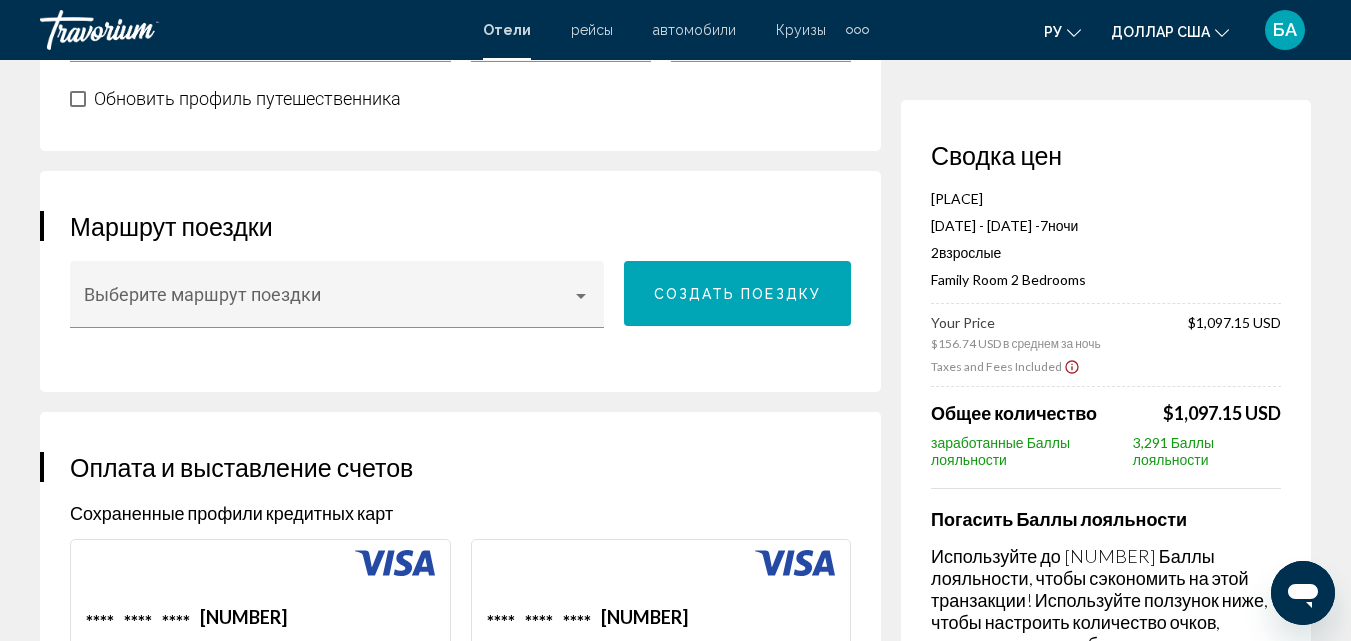 scroll, scrollTop: 1120, scrollLeft: 0, axis: vertical 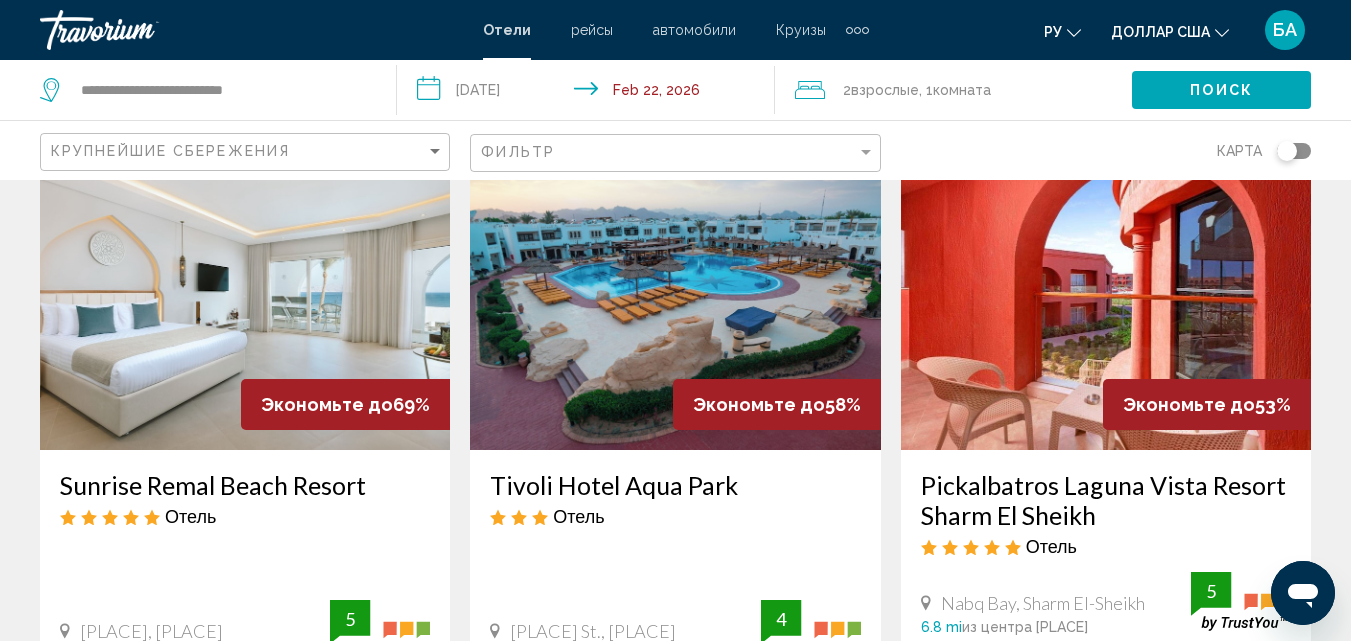 click at bounding box center (245, 290) 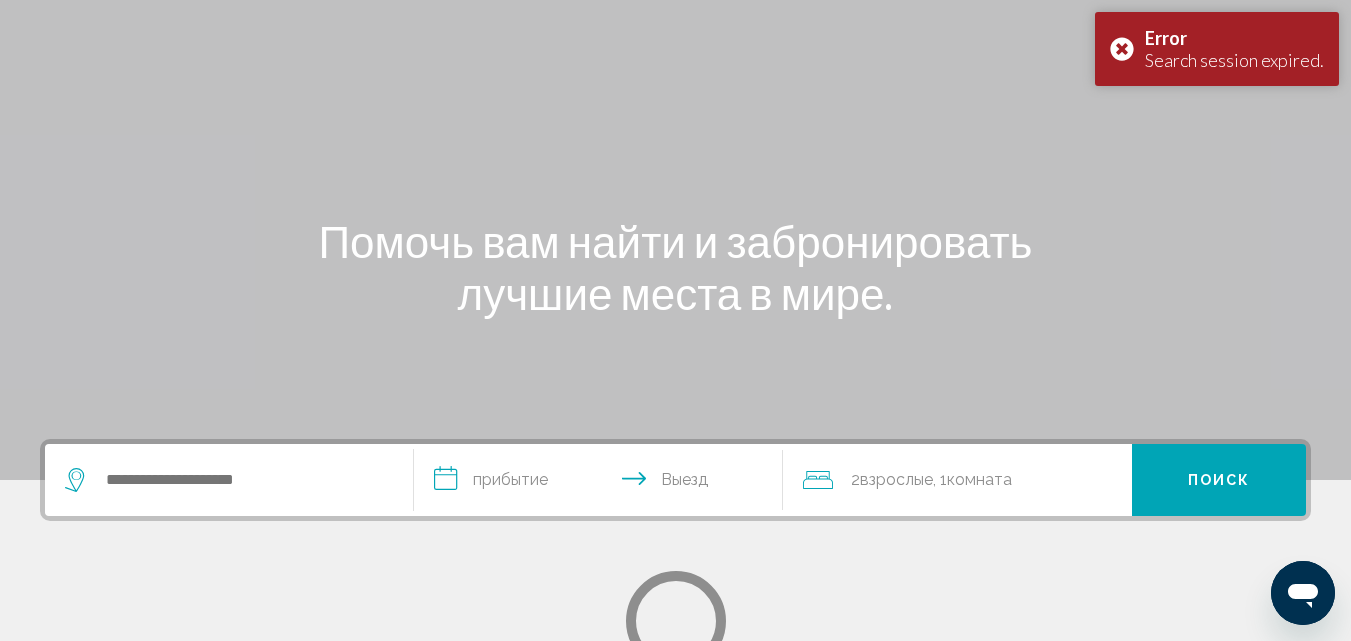 scroll, scrollTop: 0, scrollLeft: 0, axis: both 